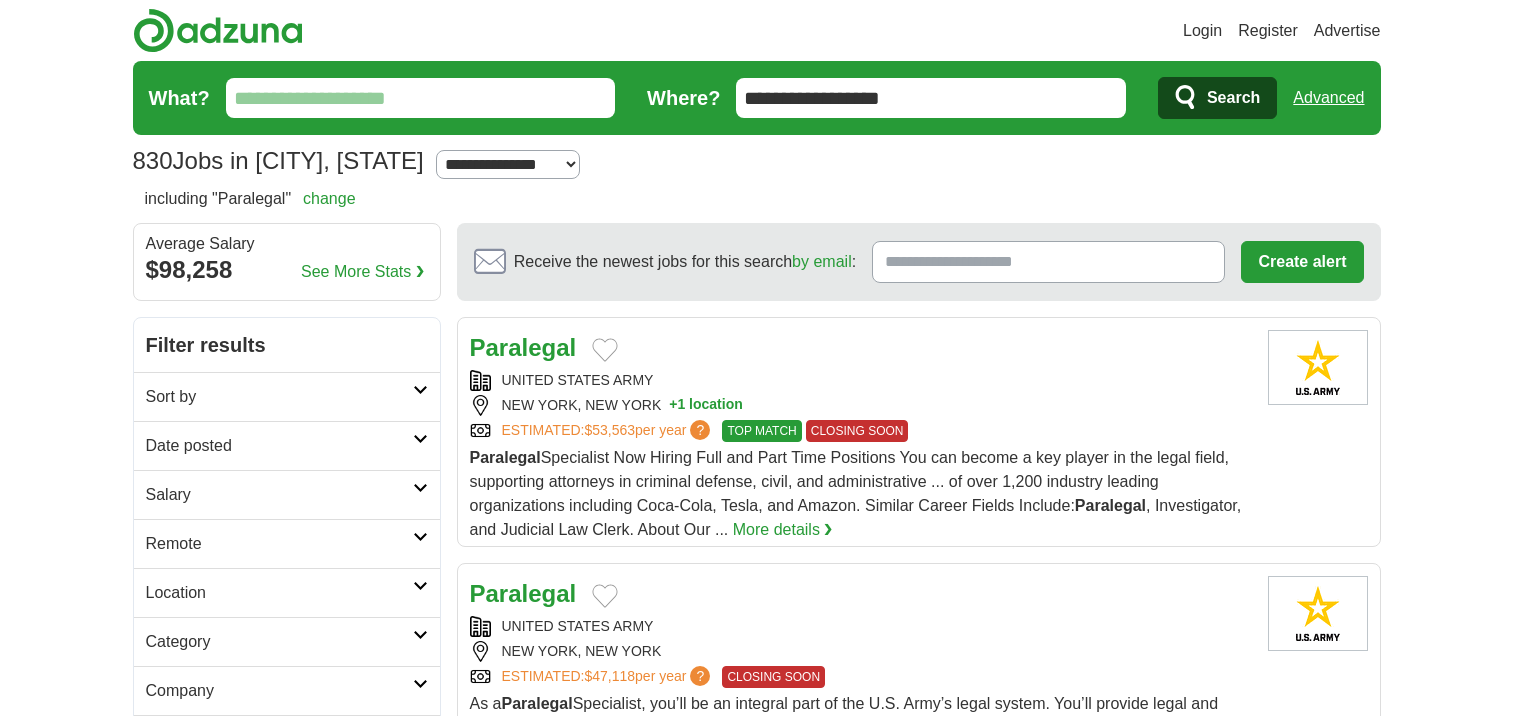scroll, scrollTop: 0, scrollLeft: 0, axis: both 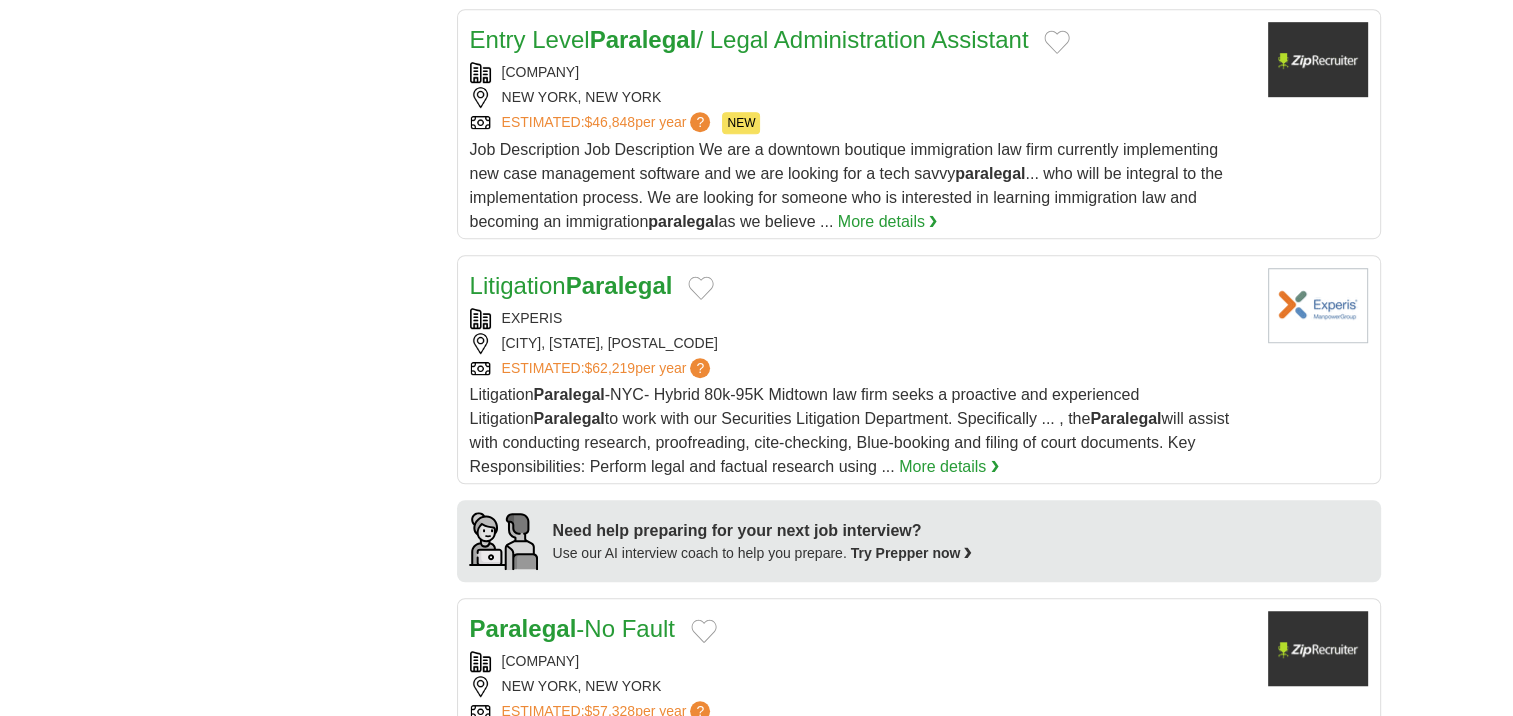 click on "More details ❯" at bounding box center (949, 467) 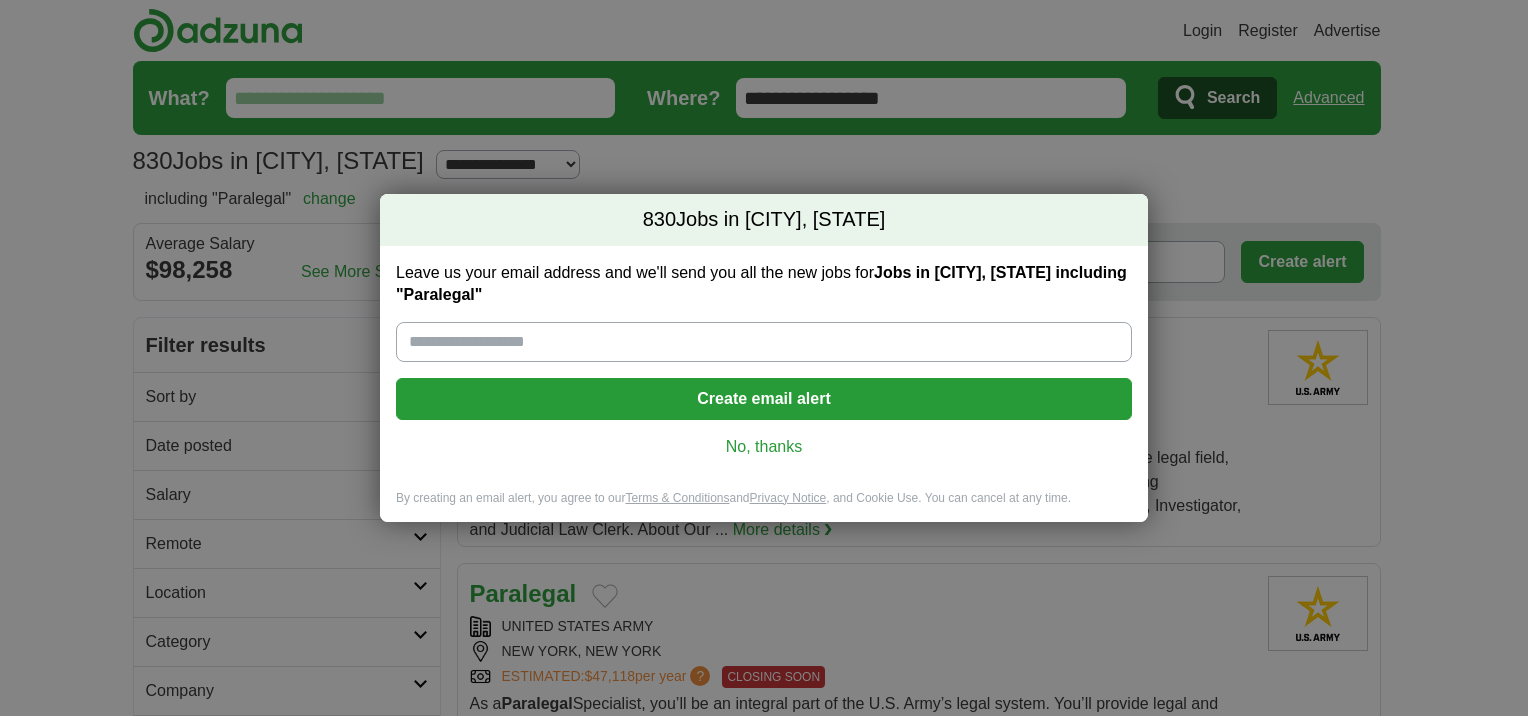 scroll, scrollTop: 0, scrollLeft: 0, axis: both 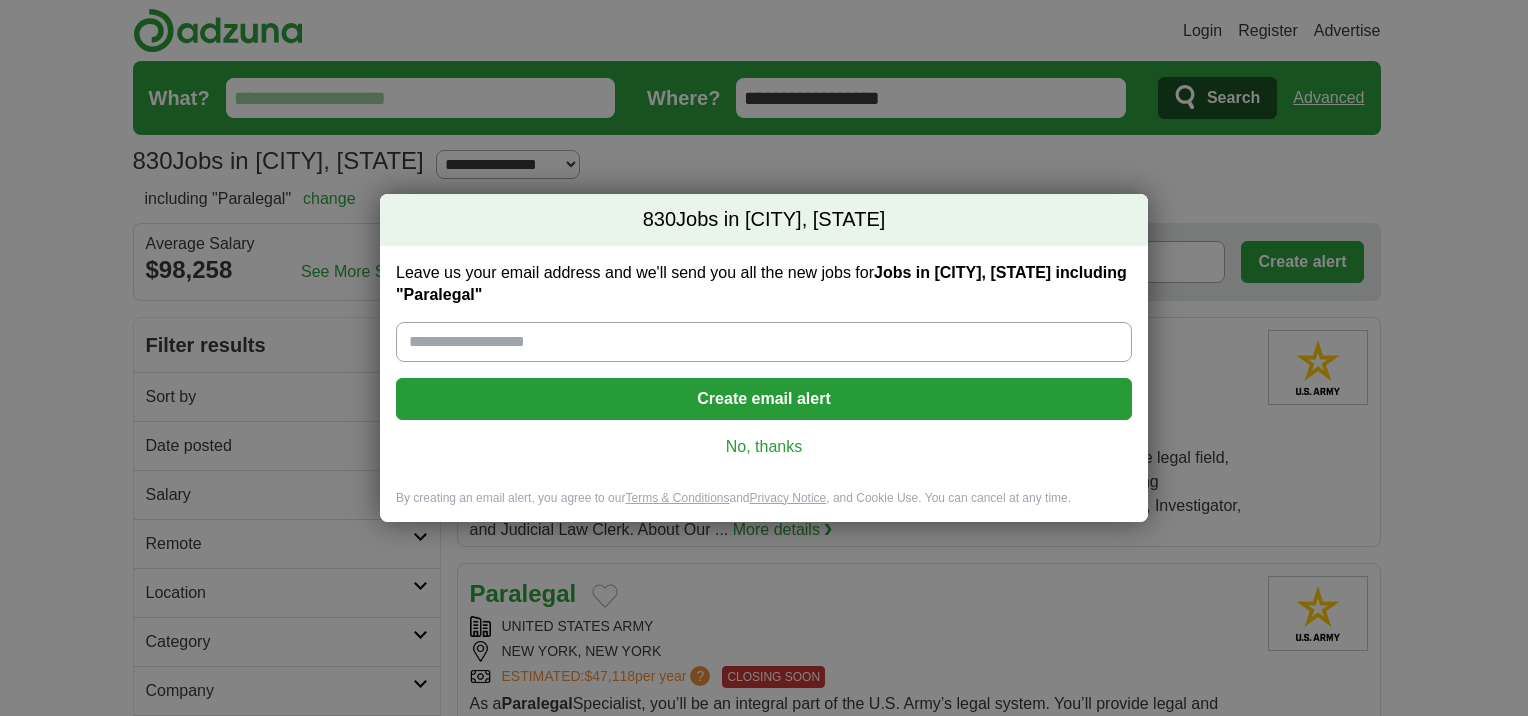 click on "No, thanks" at bounding box center (764, 447) 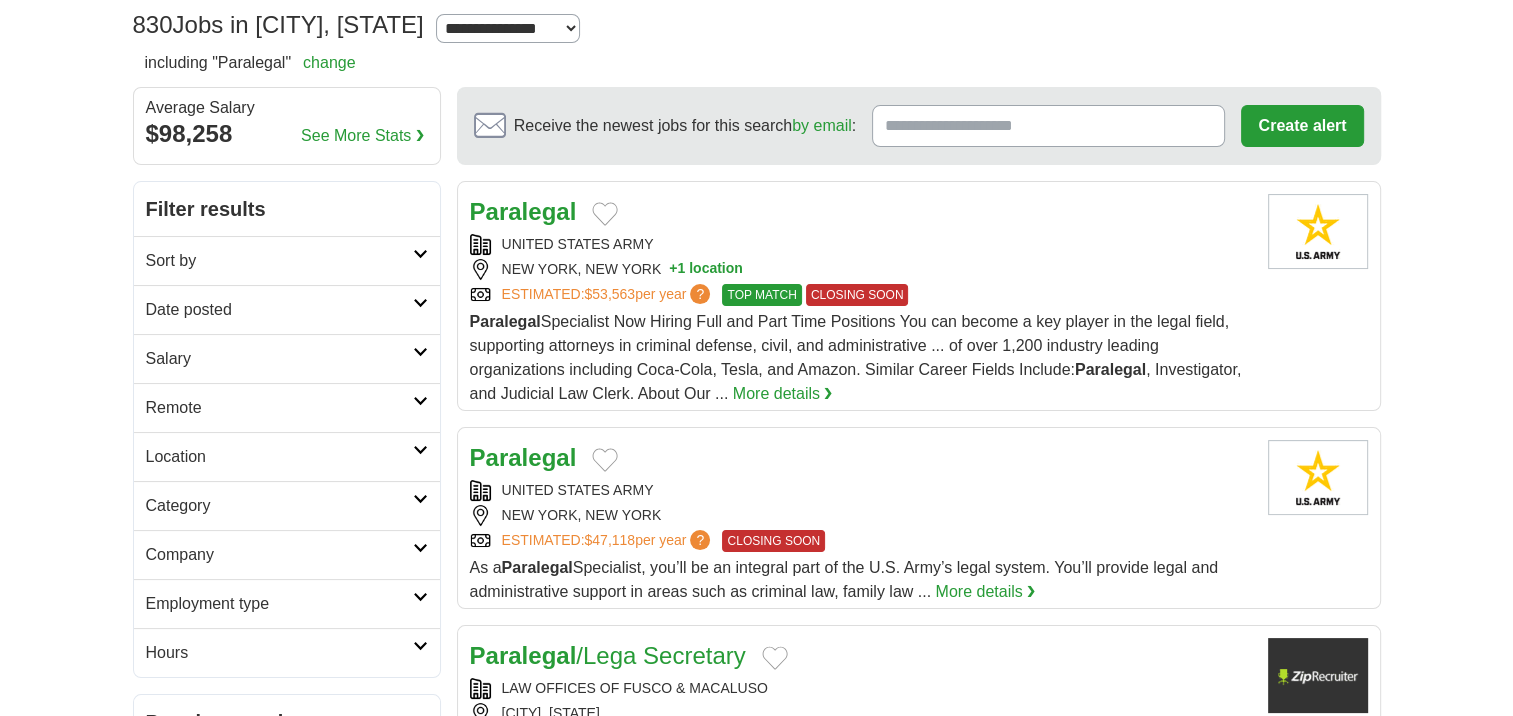 scroll, scrollTop: 160, scrollLeft: 0, axis: vertical 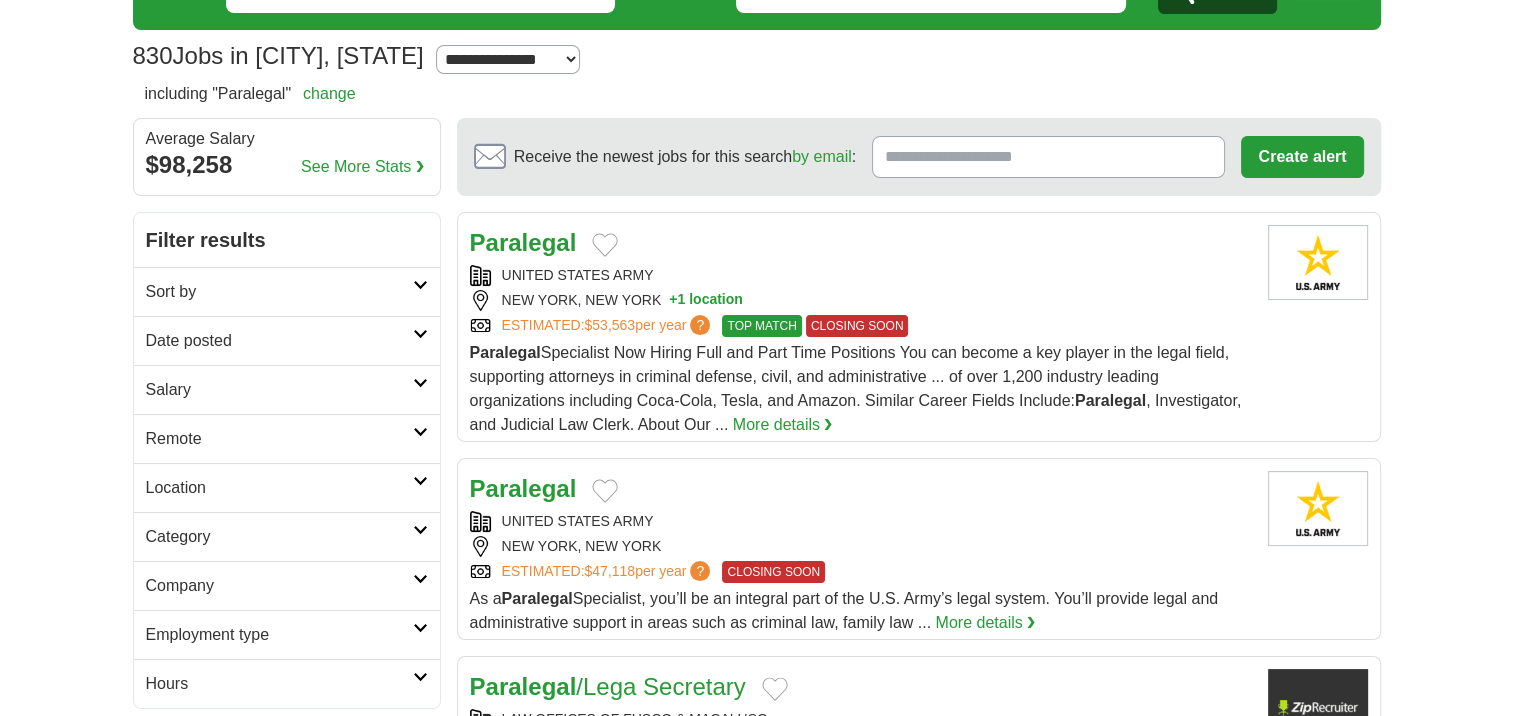 click on "More details ❯" at bounding box center [783, 425] 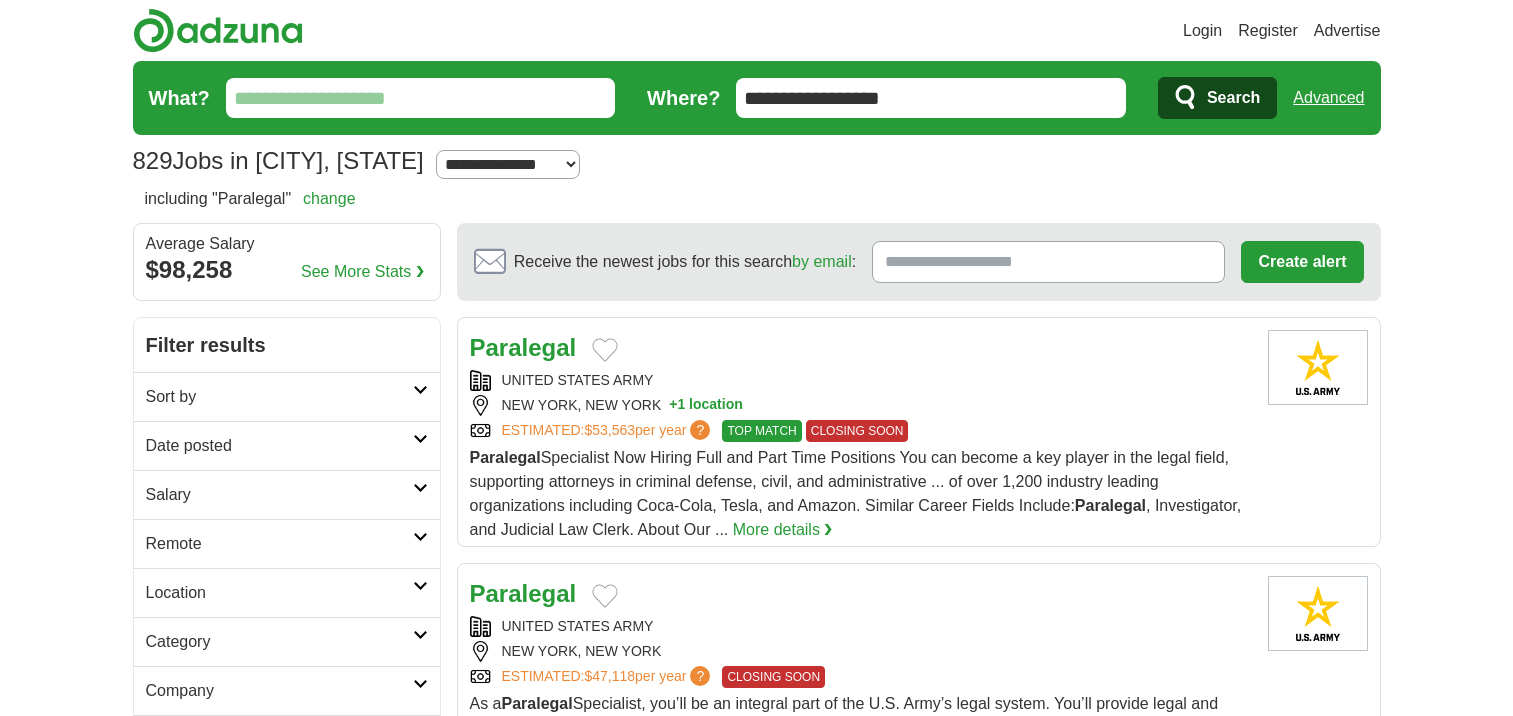 scroll, scrollTop: 0, scrollLeft: 0, axis: both 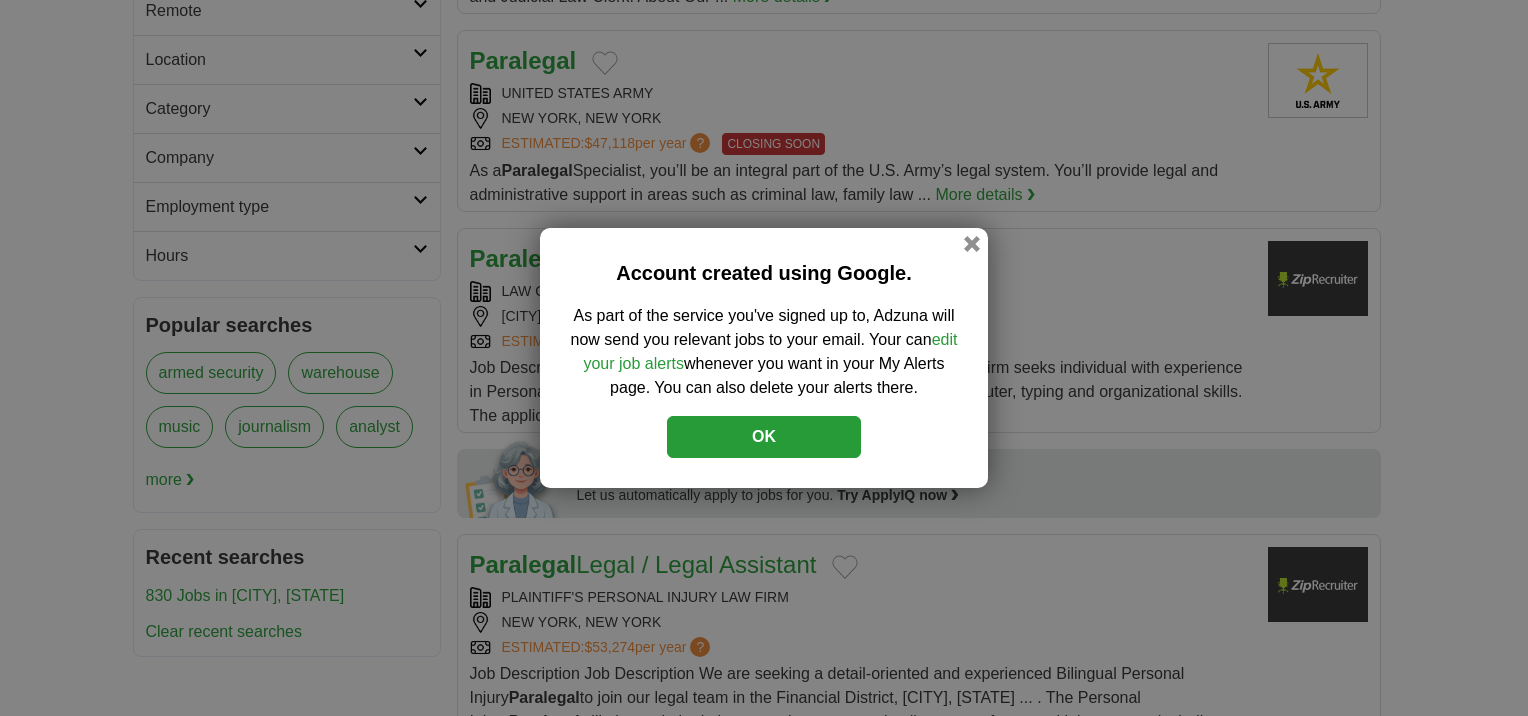 click on "OK" at bounding box center (764, 437) 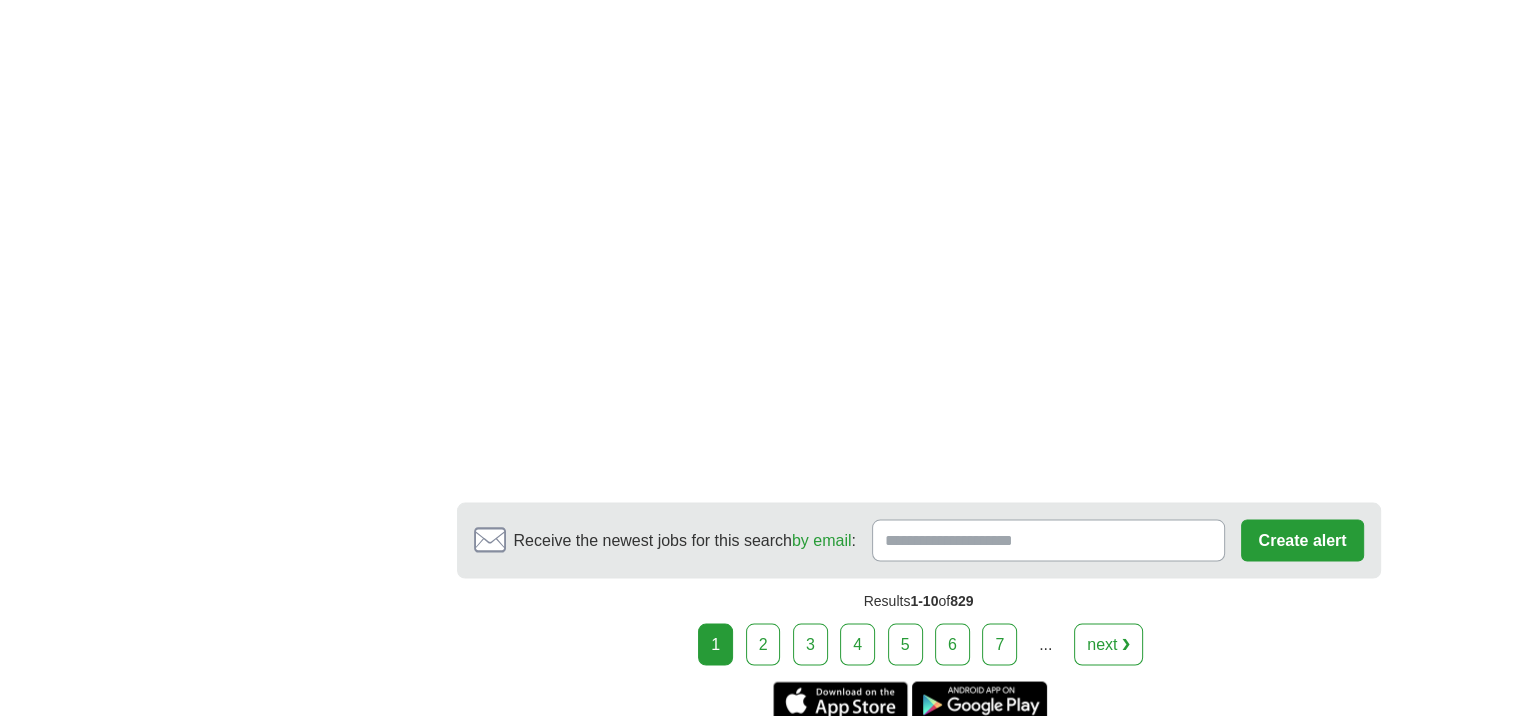 scroll, scrollTop: 3592, scrollLeft: 0, axis: vertical 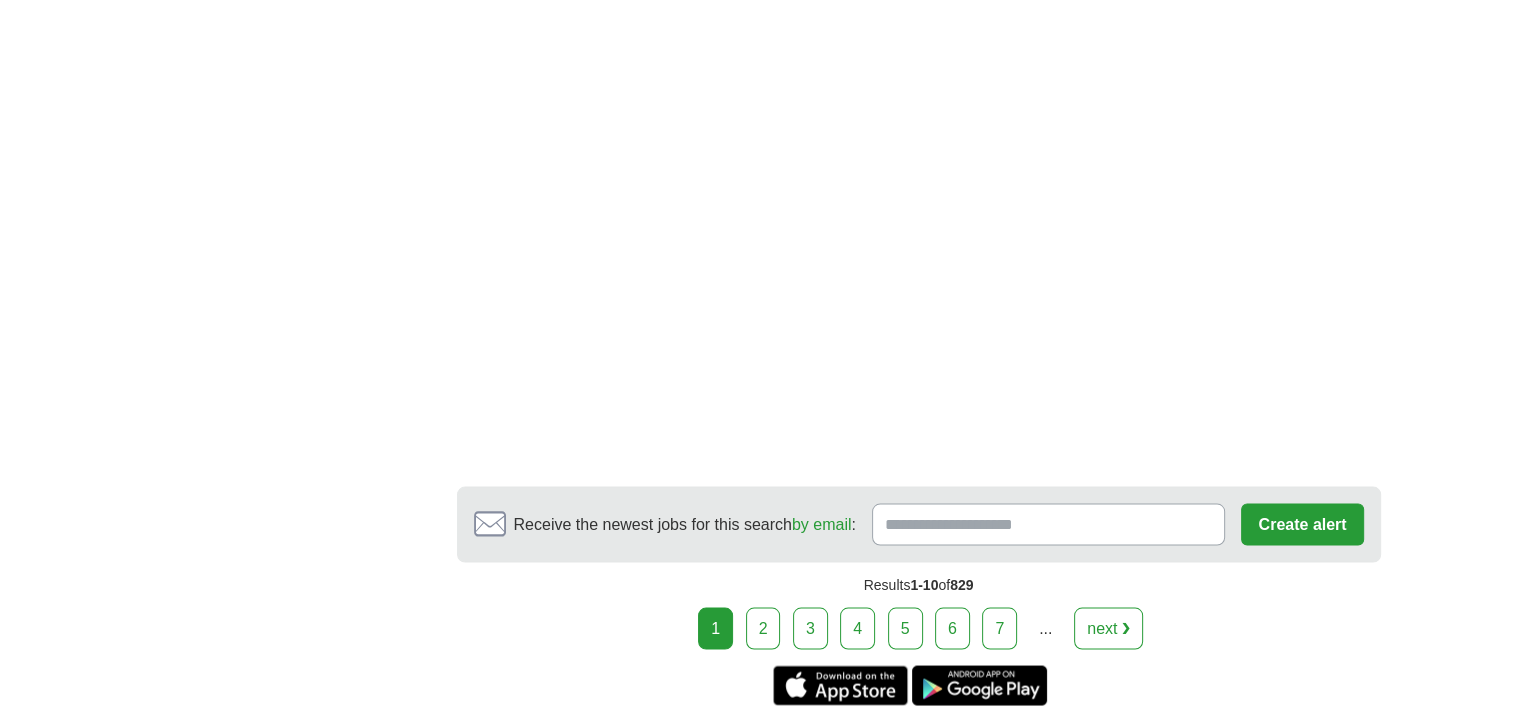 click on "[EMAIL]
MyAdzuna
Alerts
Favorites
Resumes
ApplyIQ
Preferences
Posted jobs
Logout
Advertise
829
Jobs in [CITY], [STATE]
Salary
Salary
Select a salary range
Salary from
from $10,000
from $20,000 from $40,000" at bounding box center [756, -1270] 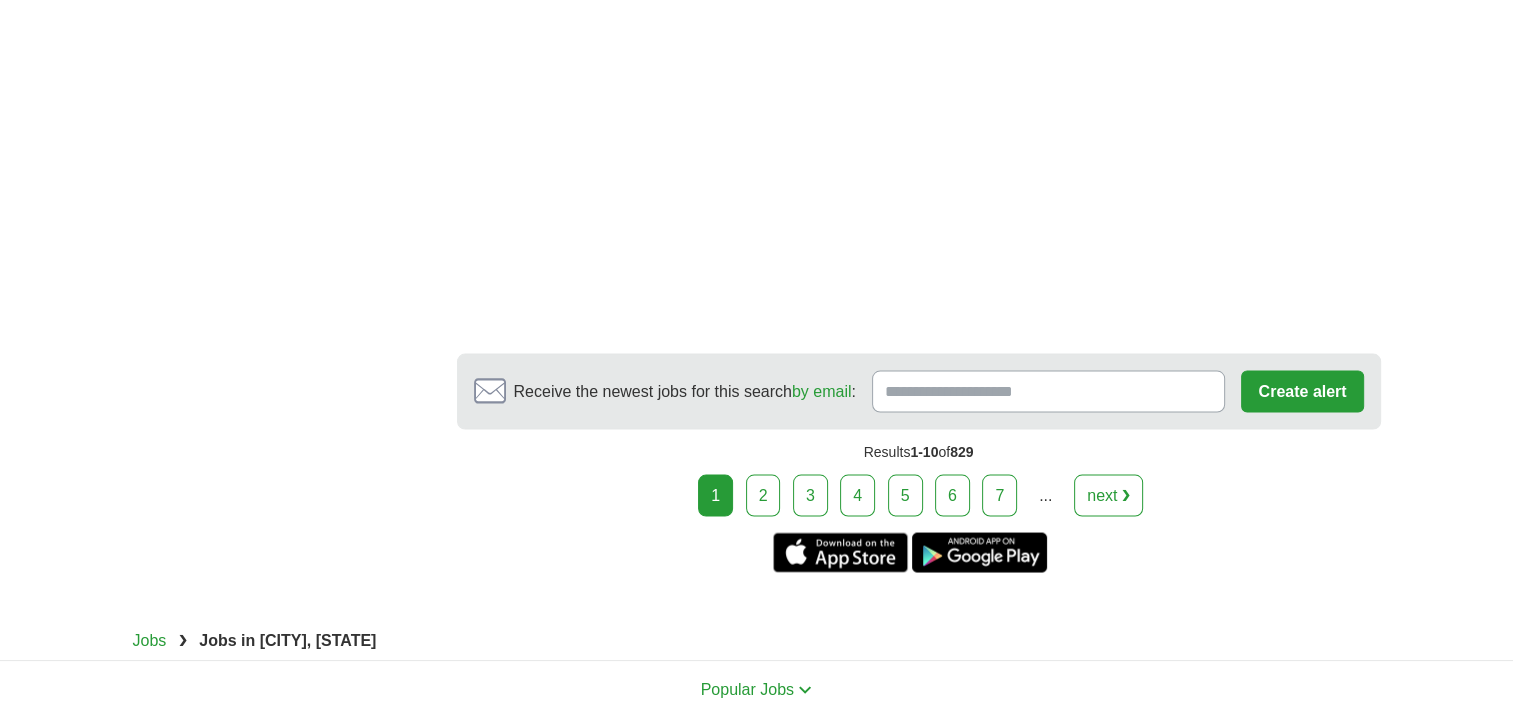 scroll, scrollTop: 3920, scrollLeft: 0, axis: vertical 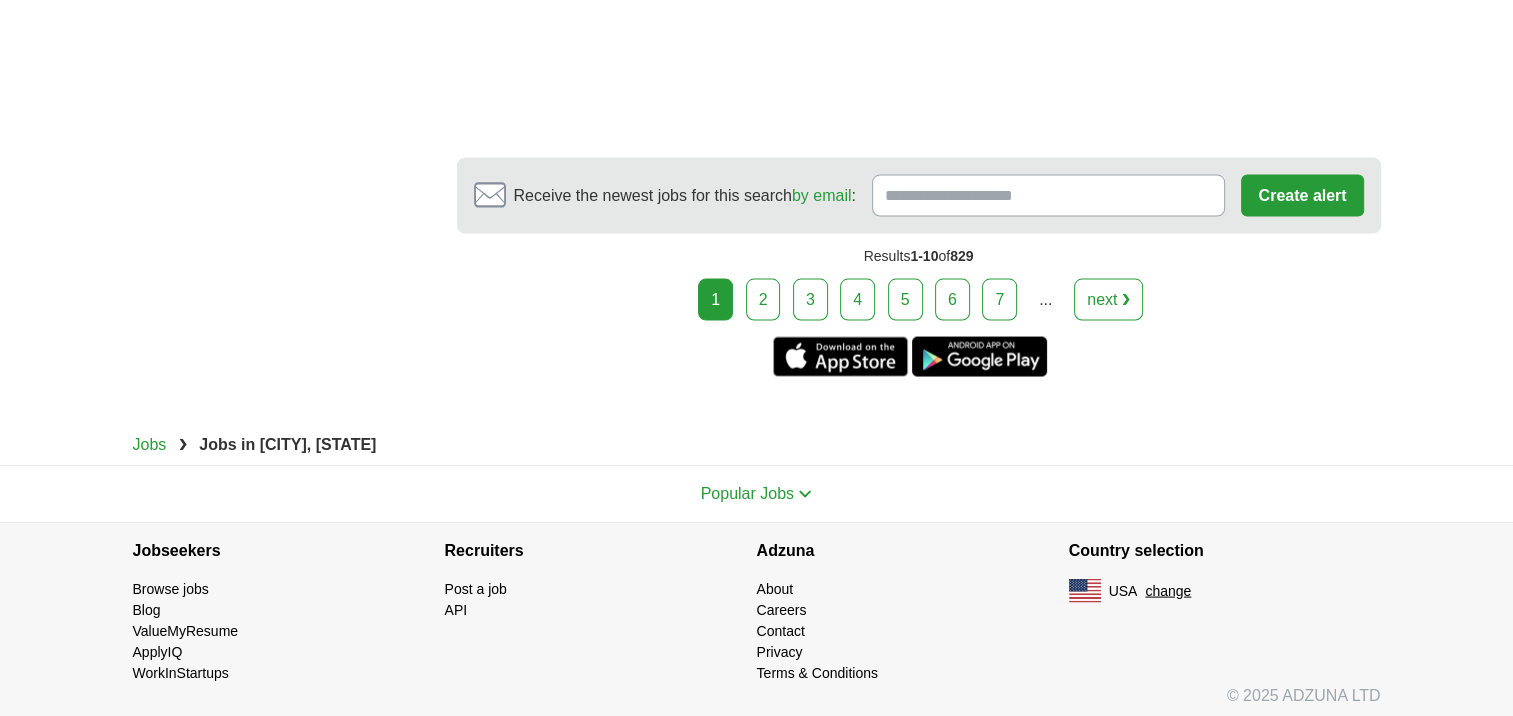 click on "Receive the newest jobs for this search  by email :" at bounding box center (1049, 196) 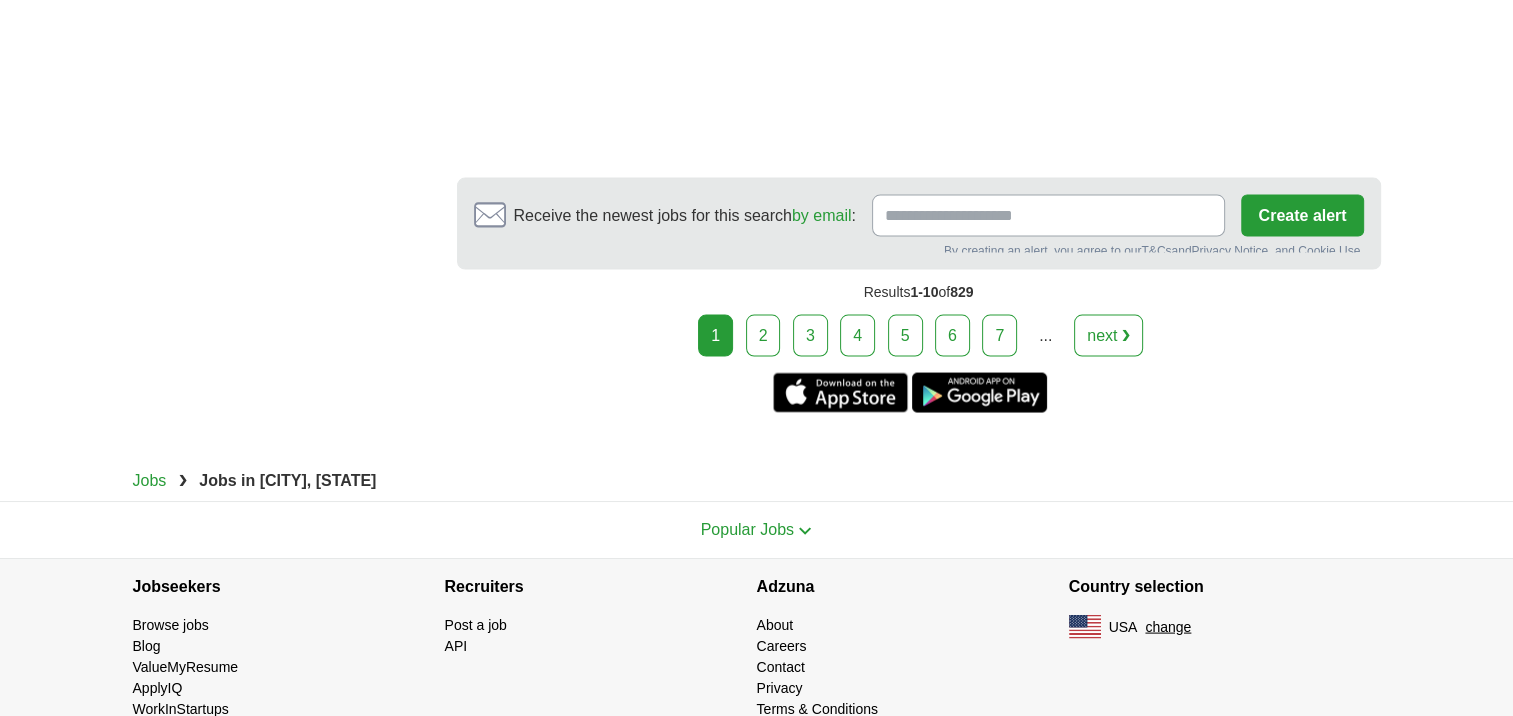 scroll, scrollTop: 3944, scrollLeft: 0, axis: vertical 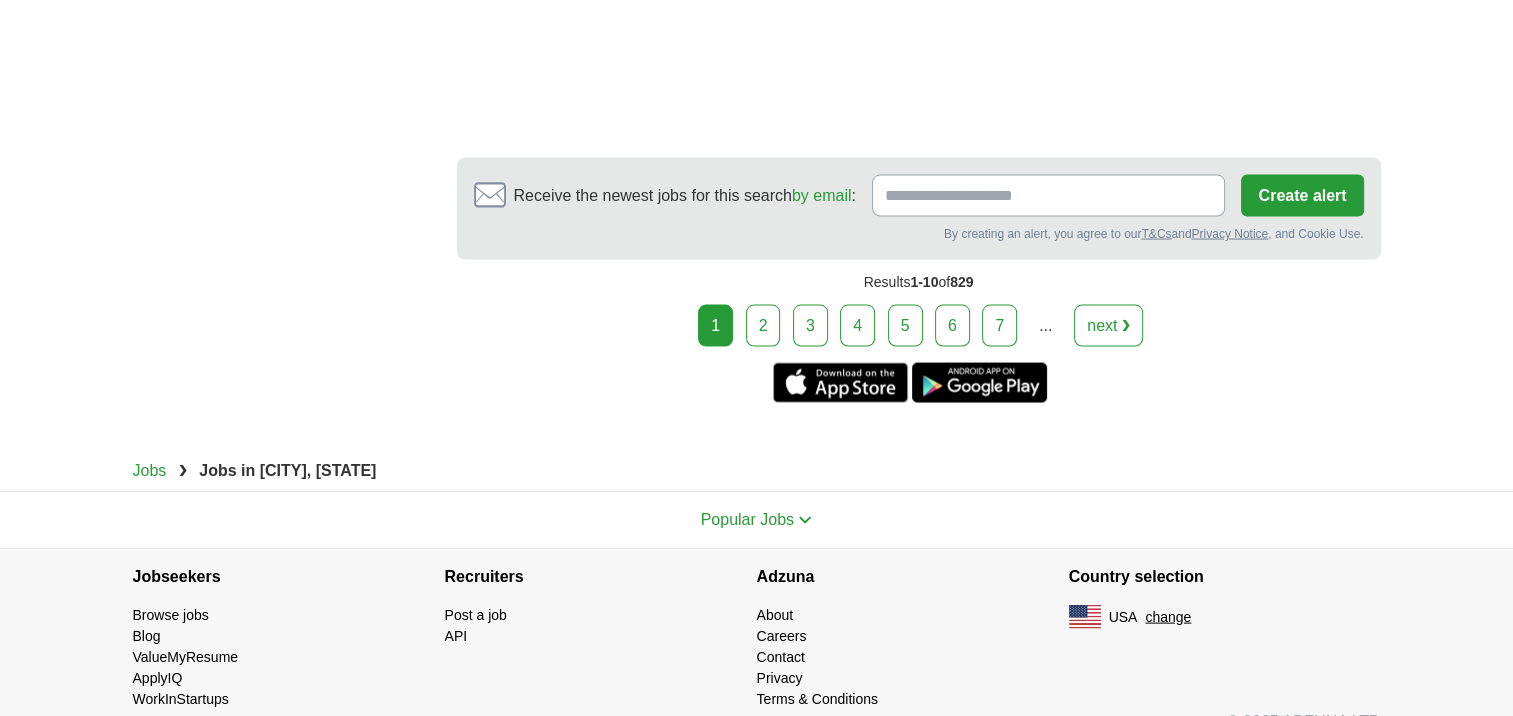 click on "Receive the newest jobs for this search  by email :
Create alert
By creating an alert, you agree to our  T&Cs  and  Privacy Notice , and Cookie Use." at bounding box center [919, 209] 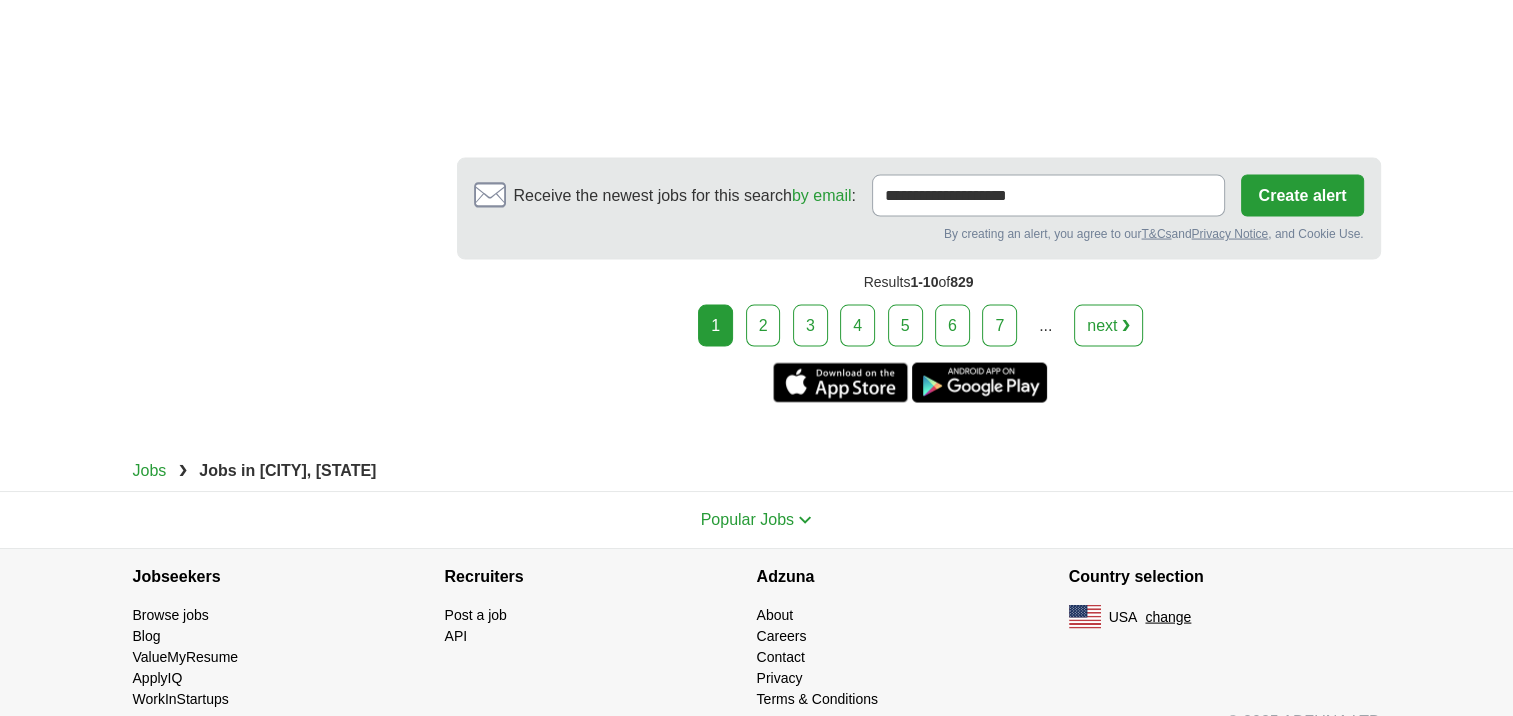 type on "**********" 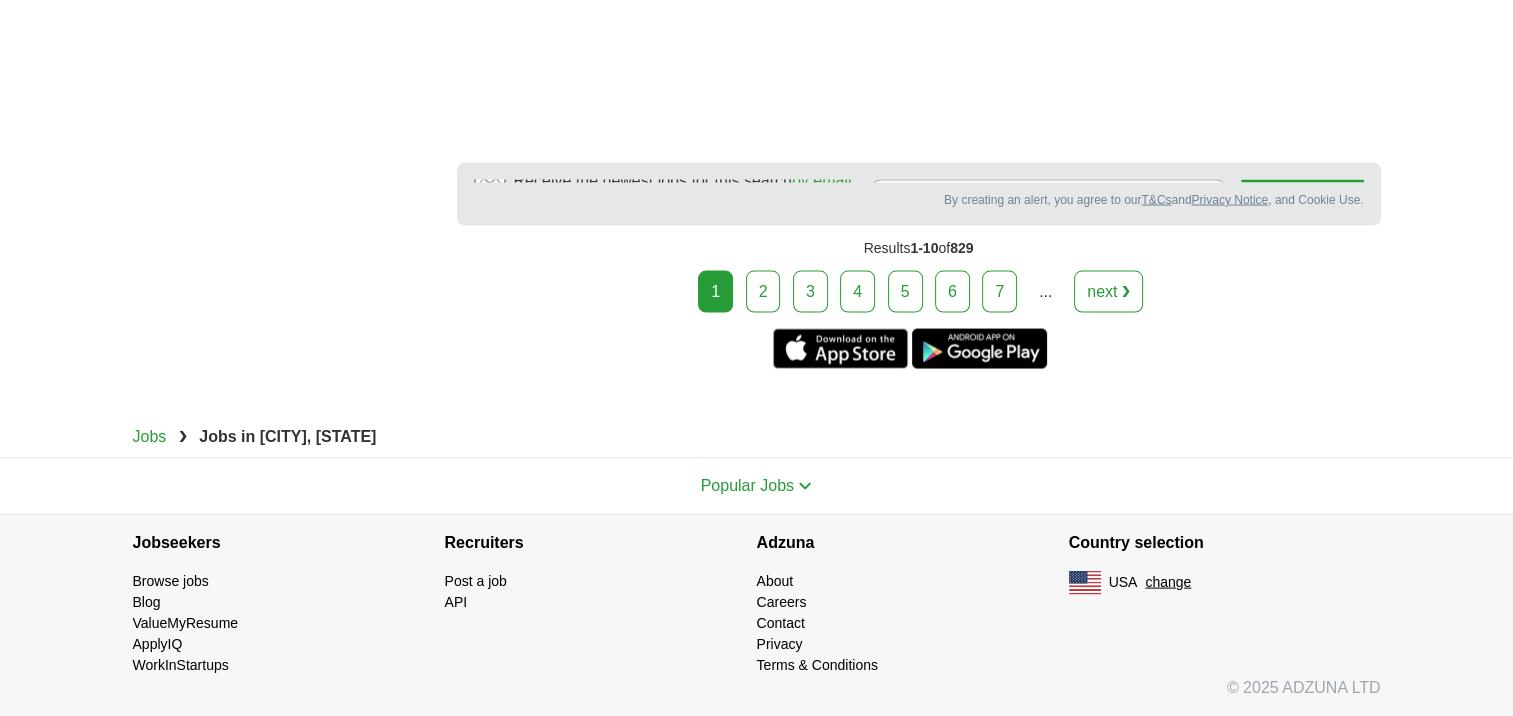 scroll, scrollTop: 3928, scrollLeft: 0, axis: vertical 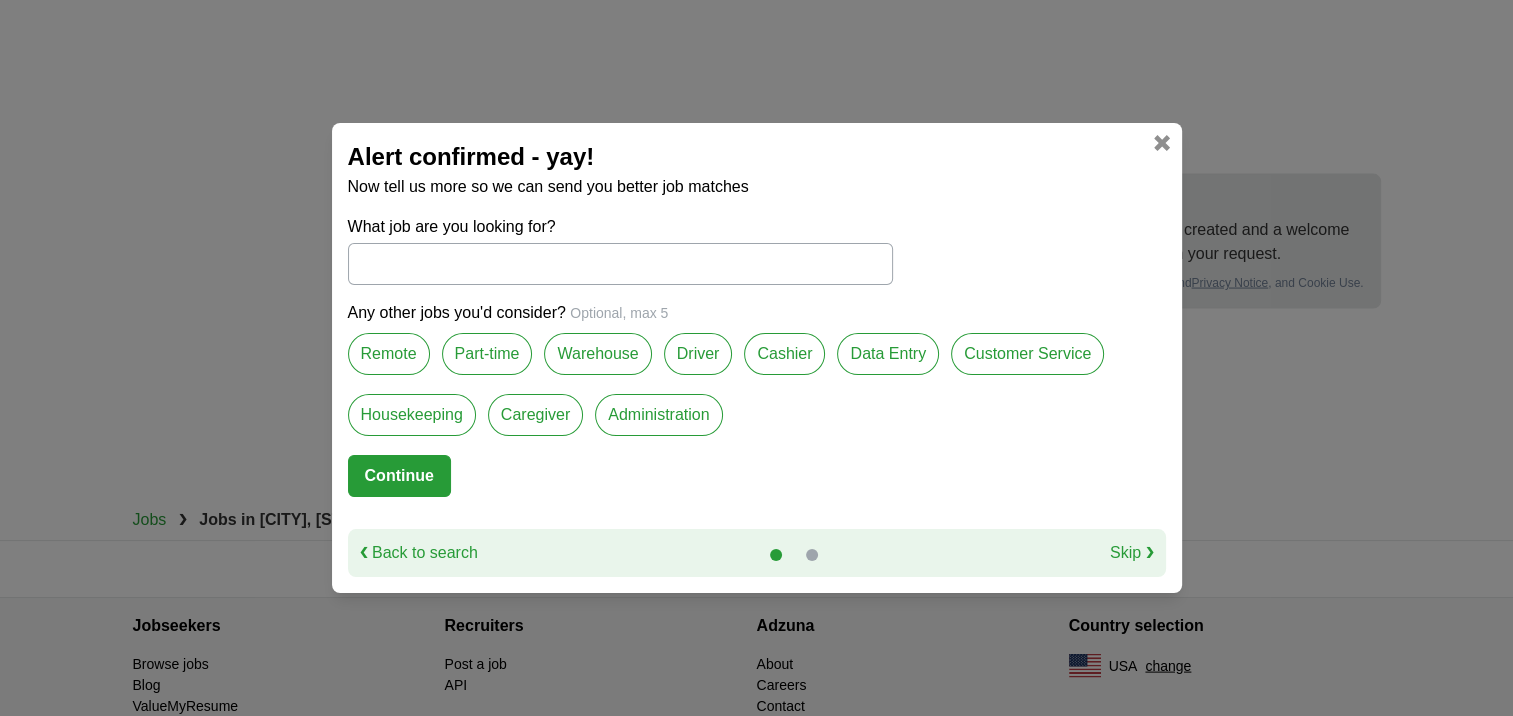 click on "What job are you looking for?" at bounding box center (620, 264) 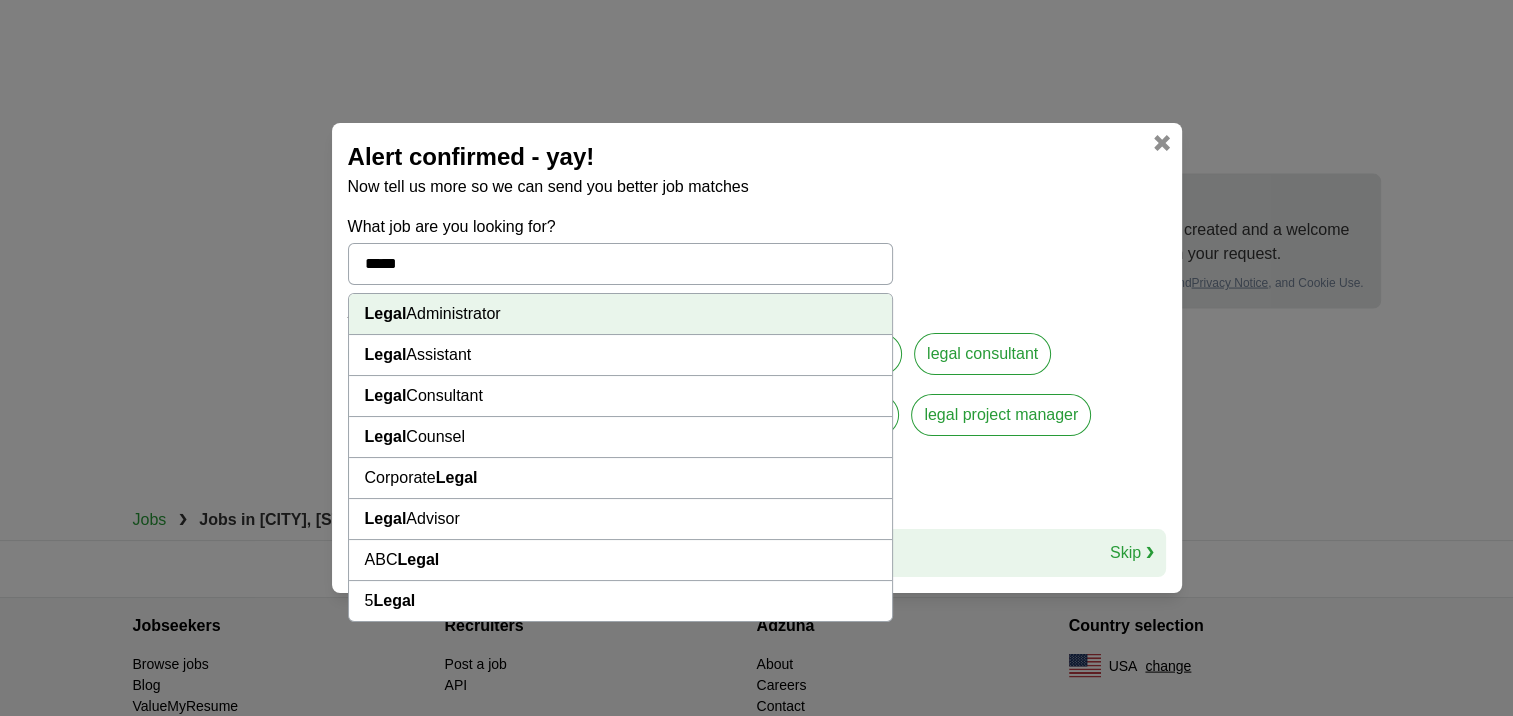 click on "Legal  Advisor" at bounding box center (620, 519) 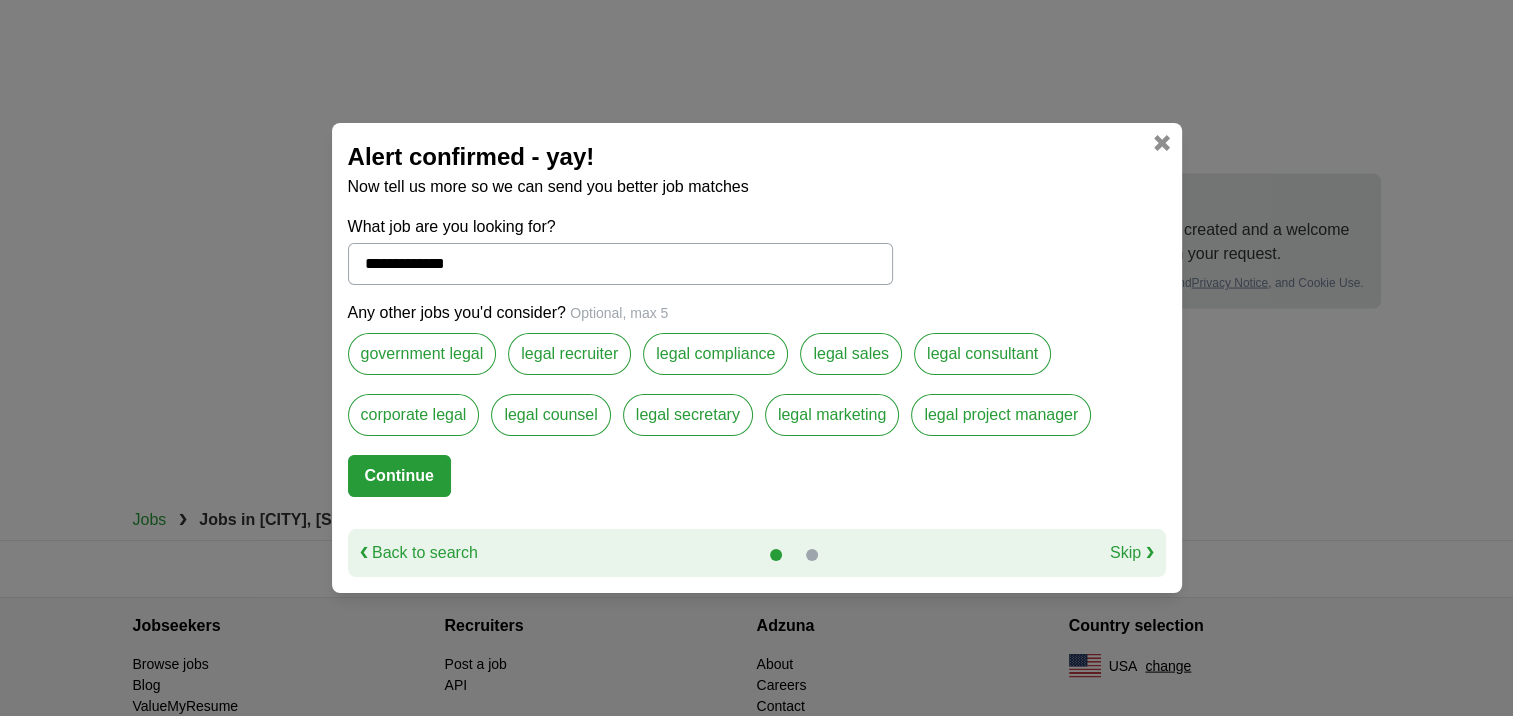 click on "Continue" at bounding box center [399, 476] 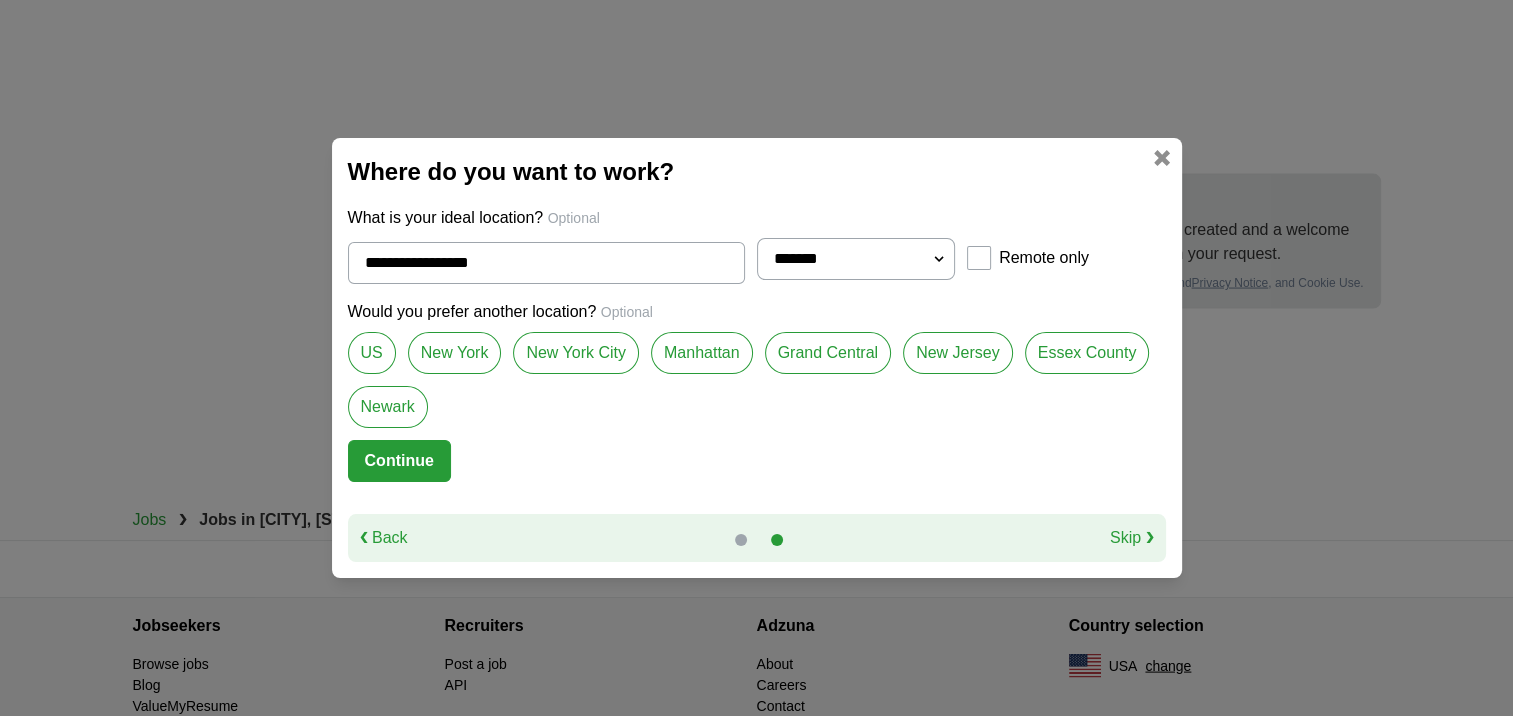 click on "New York" at bounding box center (455, 353) 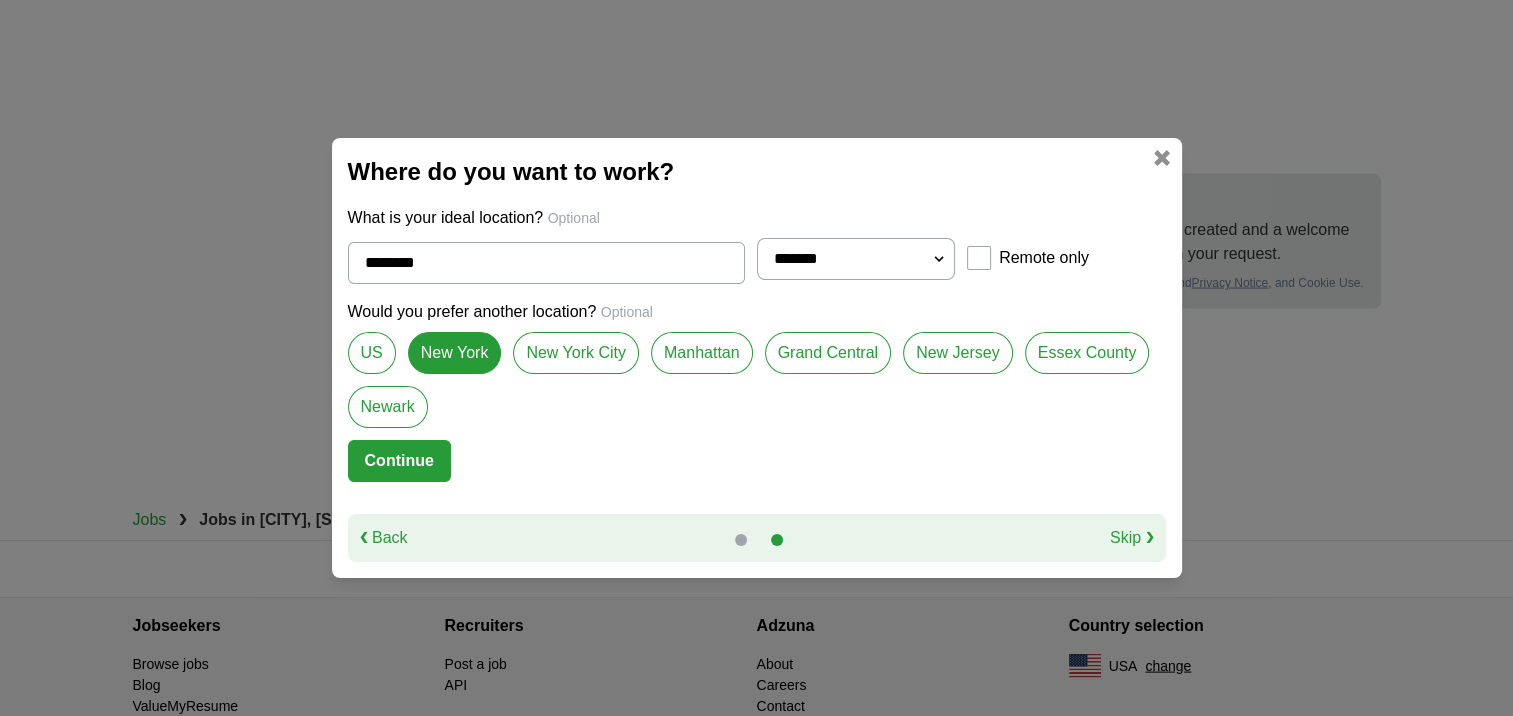 click on "Skip ❯" at bounding box center [1132, 538] 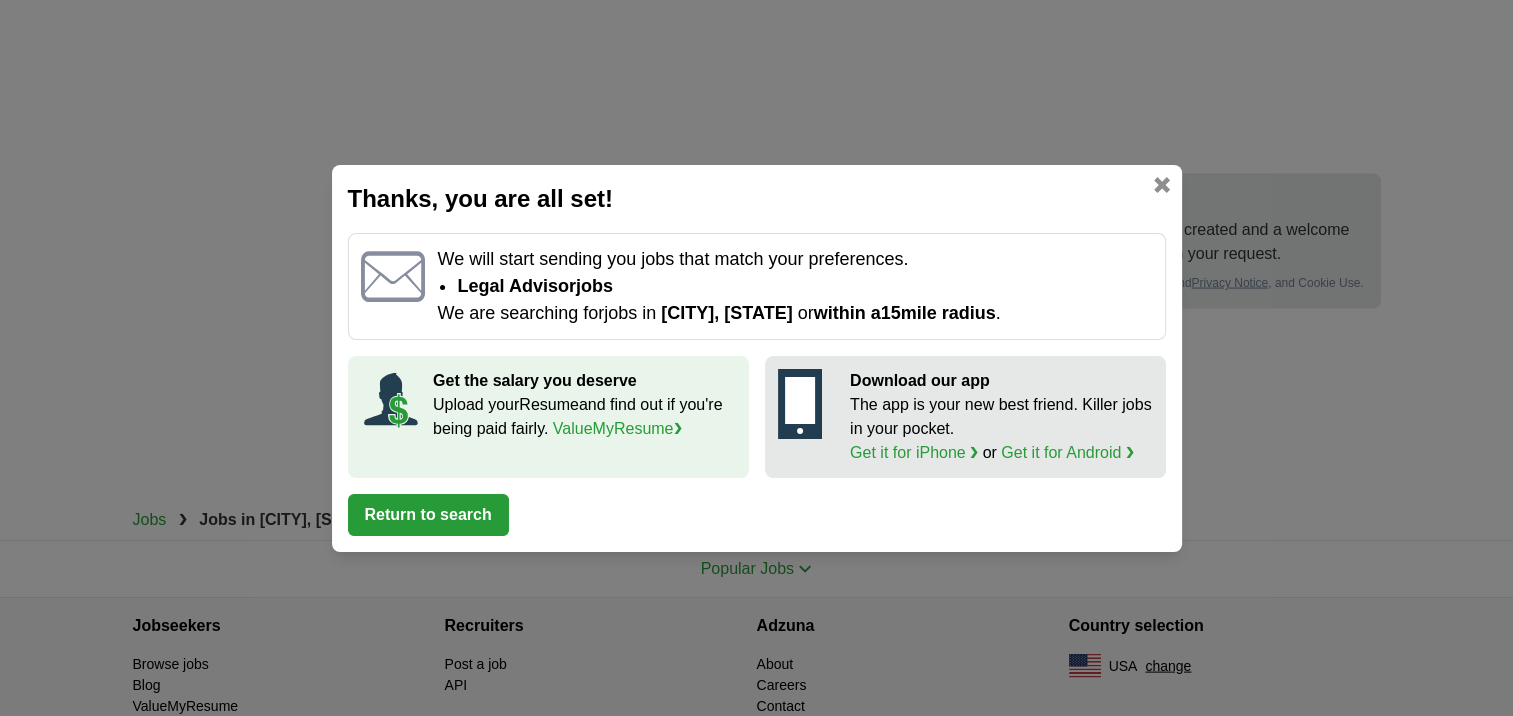 click on "Return to search" at bounding box center (428, 515) 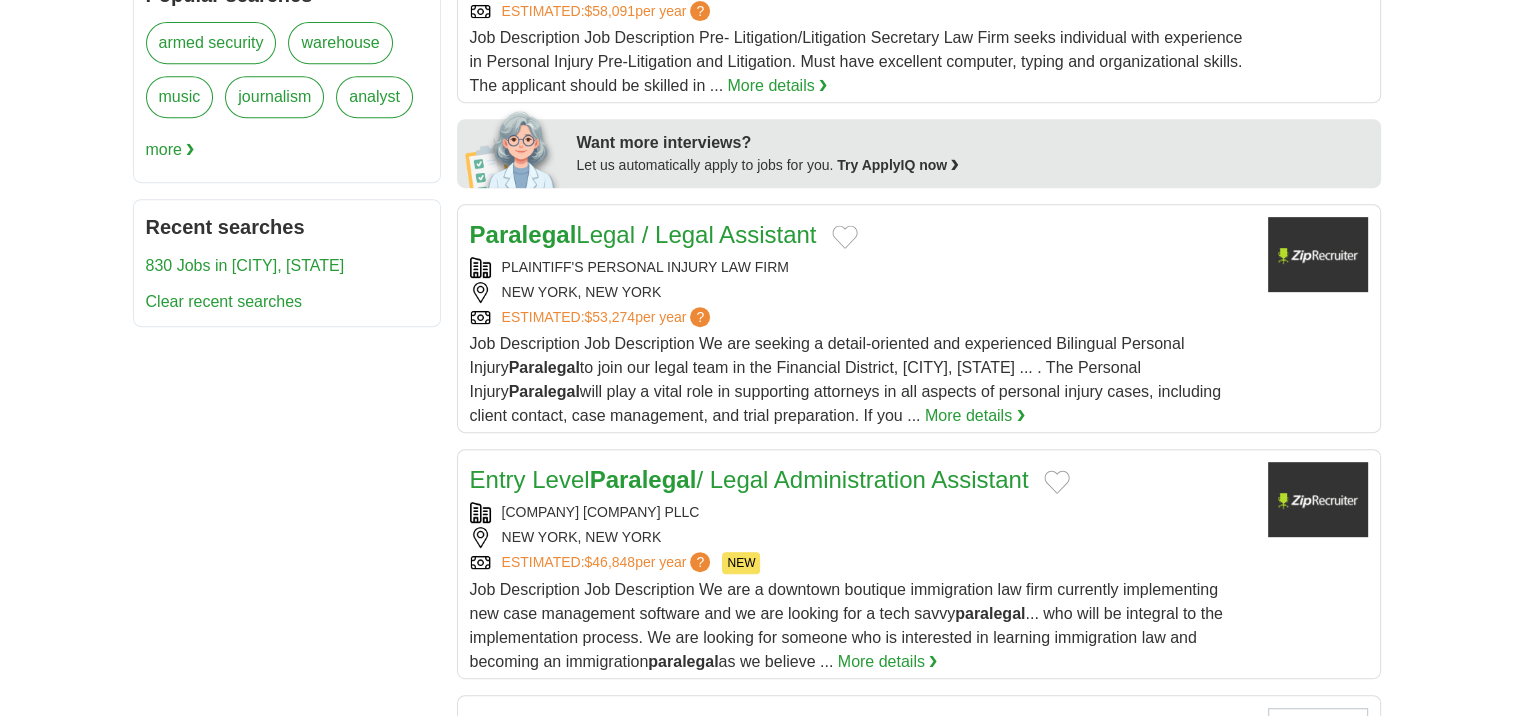 scroll, scrollTop: 3928, scrollLeft: 0, axis: vertical 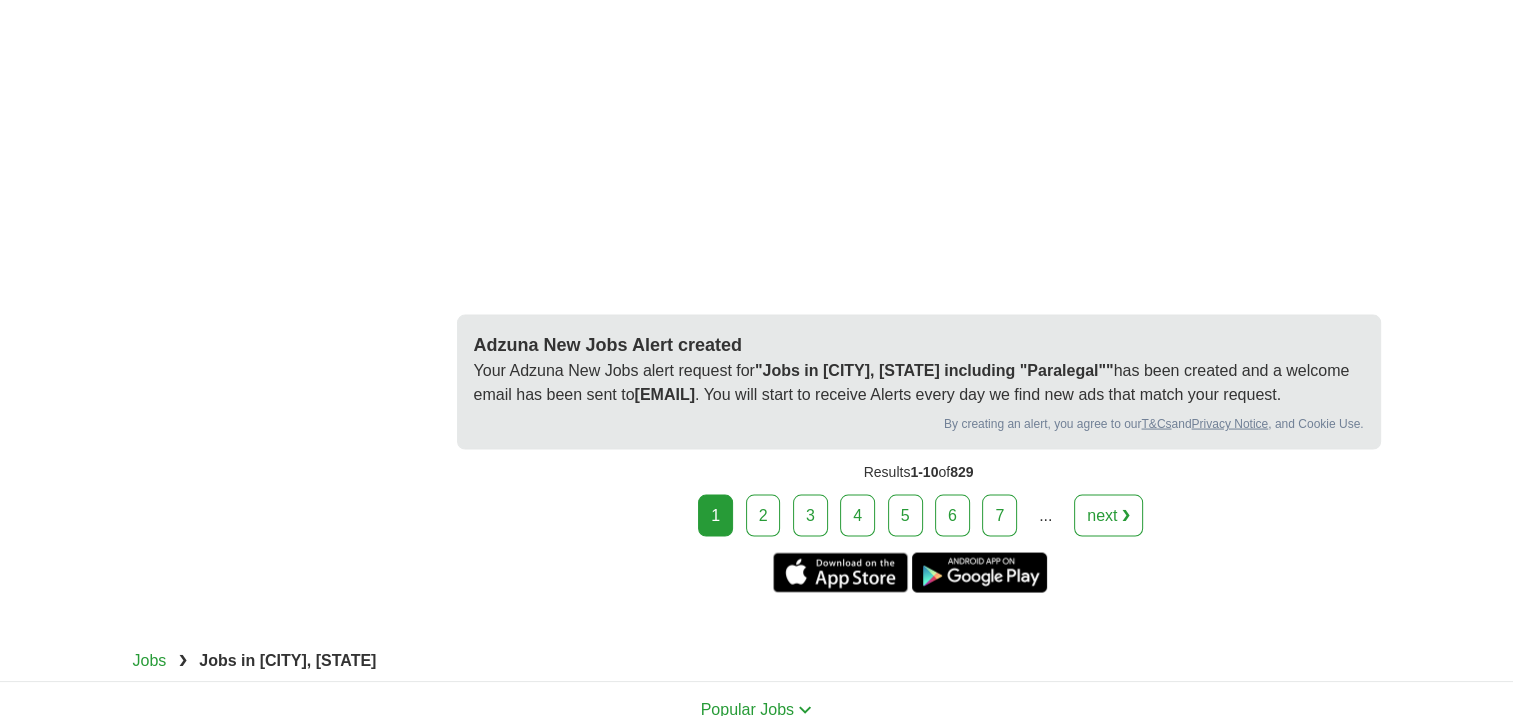 click on "2" at bounding box center (763, 516) 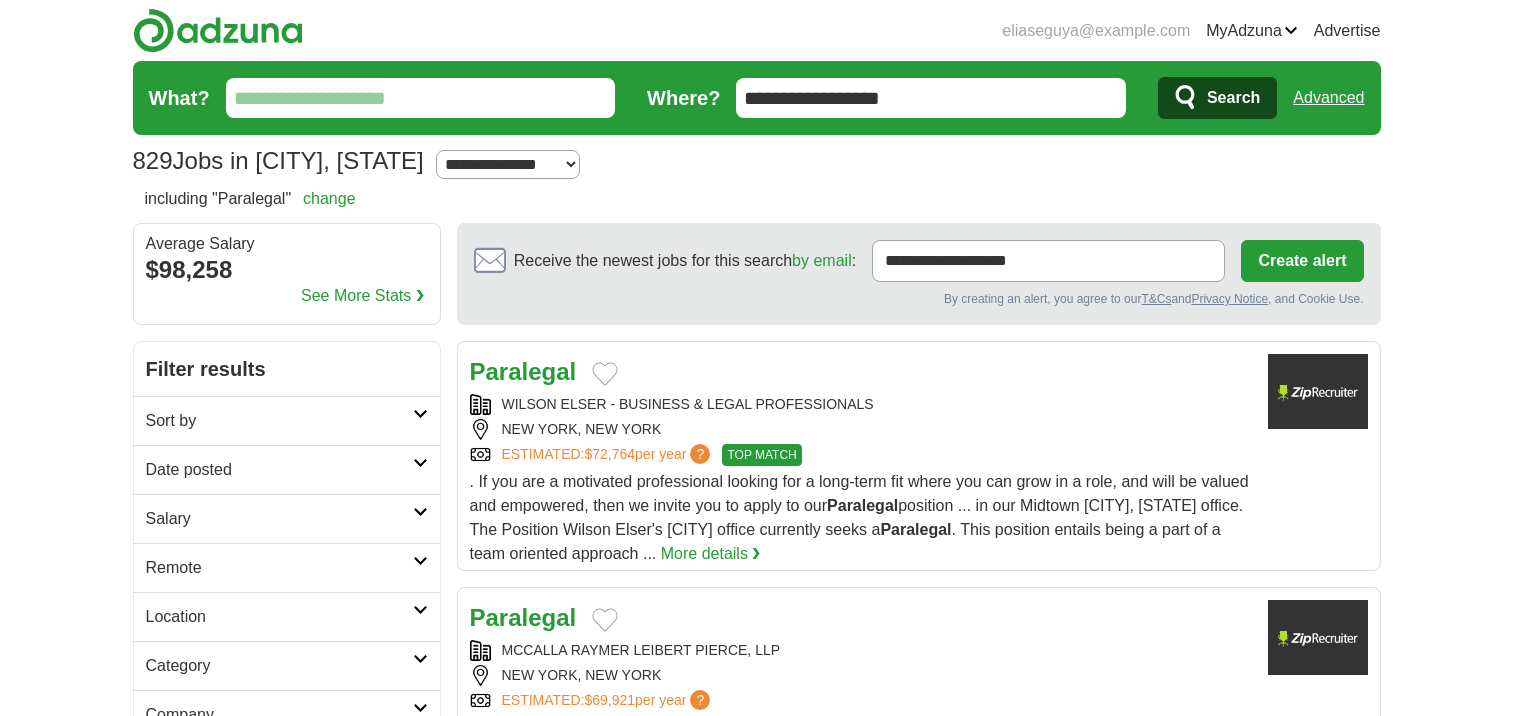 scroll, scrollTop: 0, scrollLeft: 0, axis: both 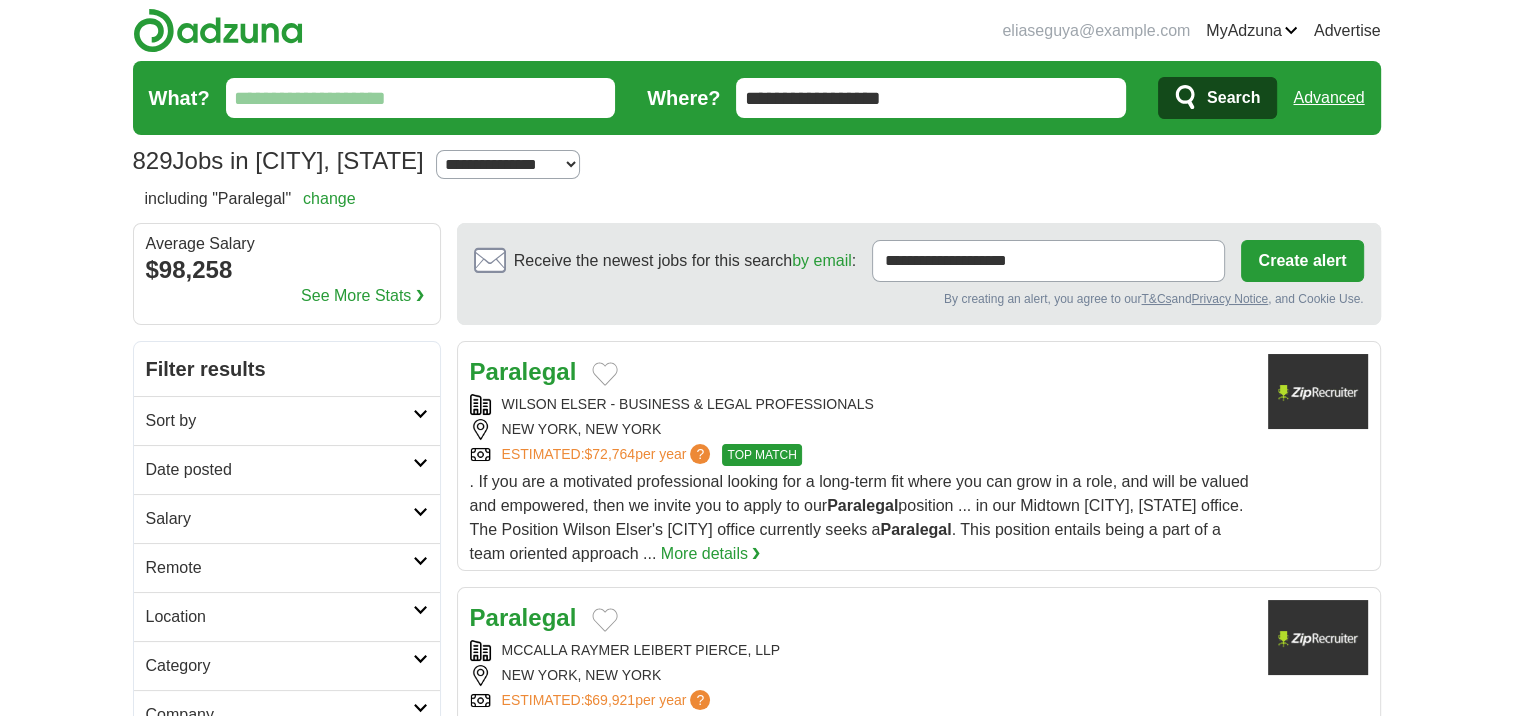 click on "TOP MATCH" at bounding box center (761, 455) 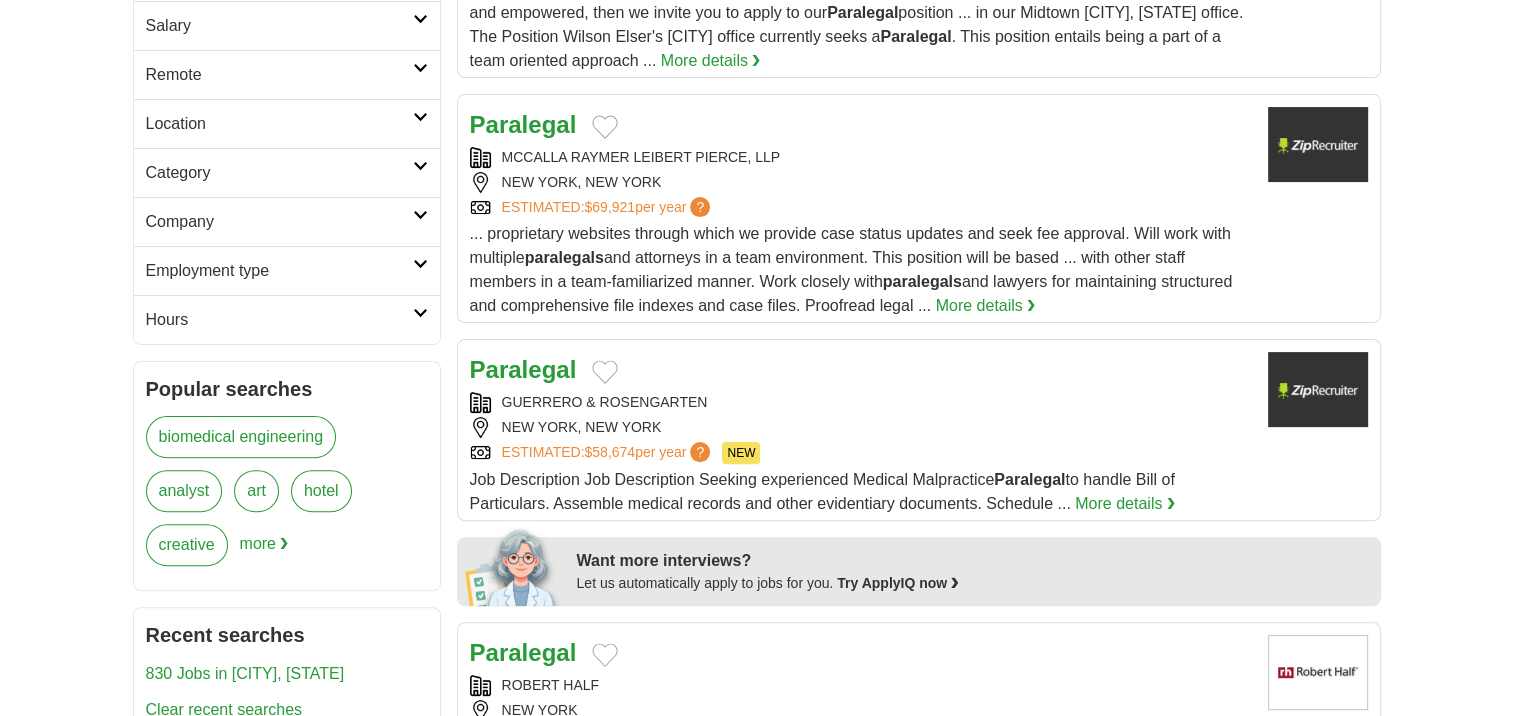 scroll, scrollTop: 497, scrollLeft: 0, axis: vertical 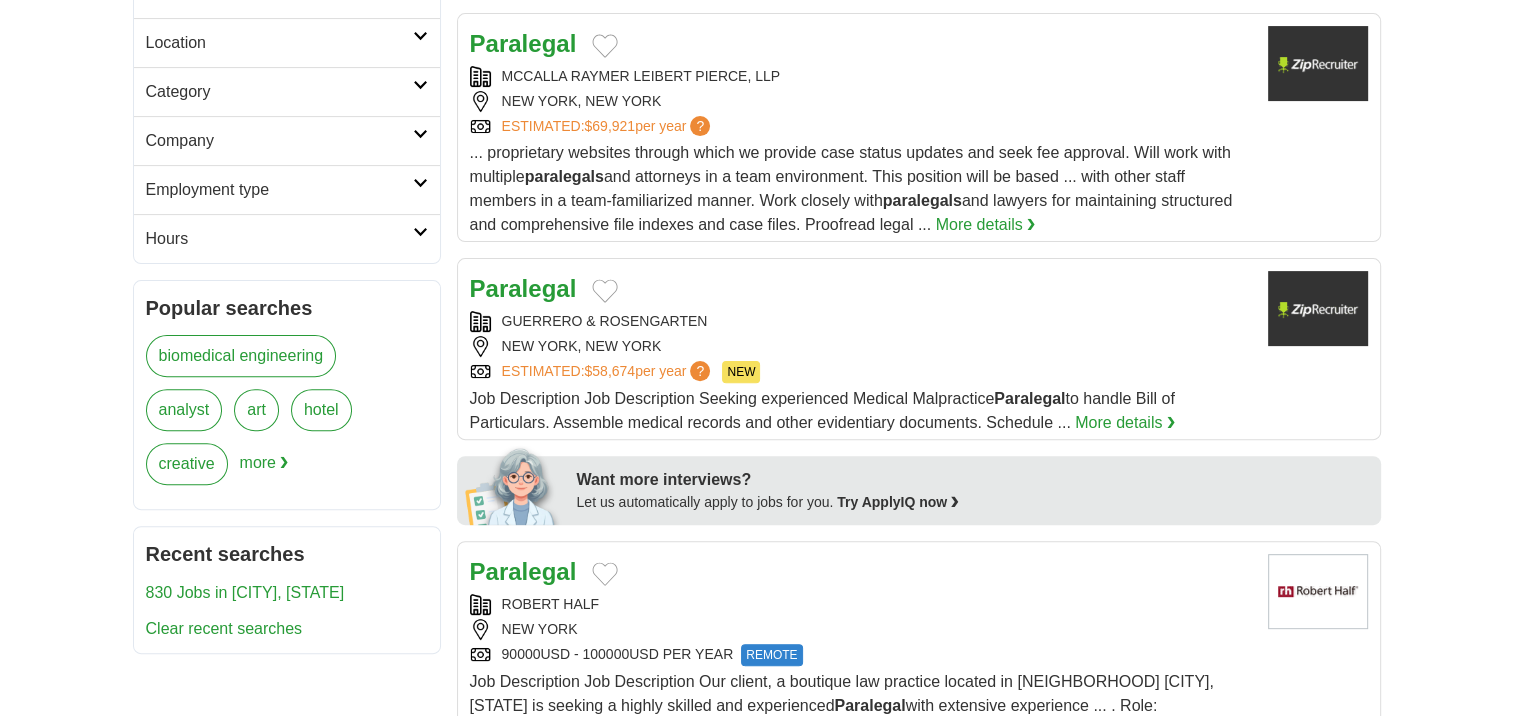 click on "More details ❯" at bounding box center [1125, 423] 